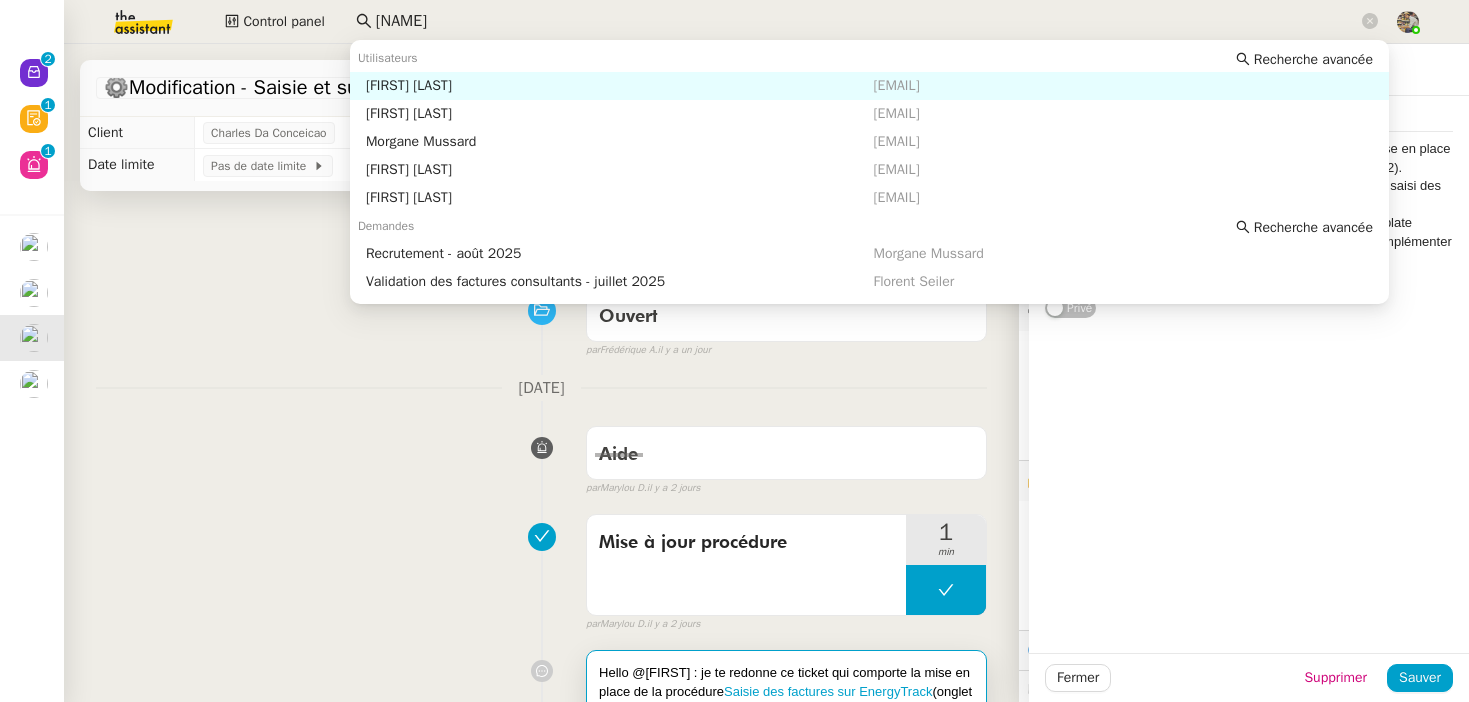 scroll, scrollTop: 0, scrollLeft: 0, axis: both 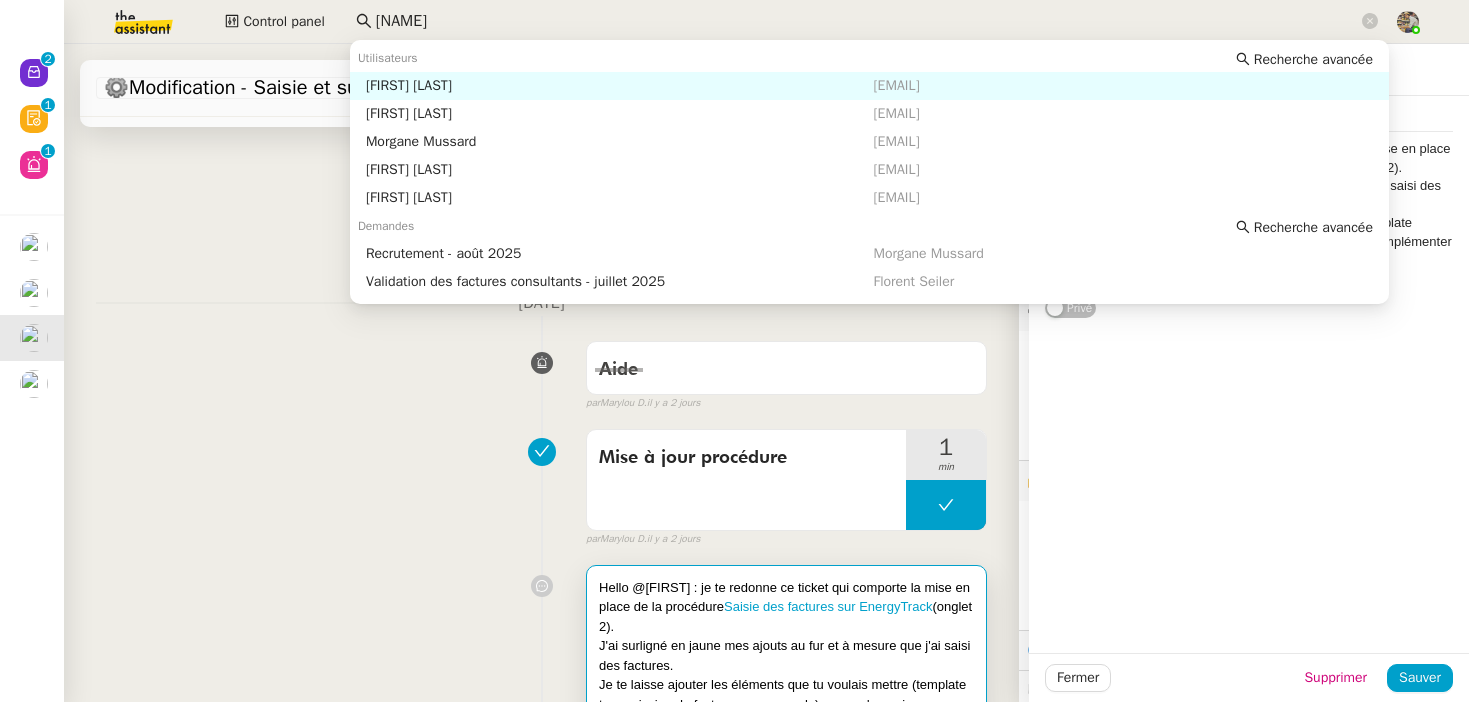 click on "[NAME]" 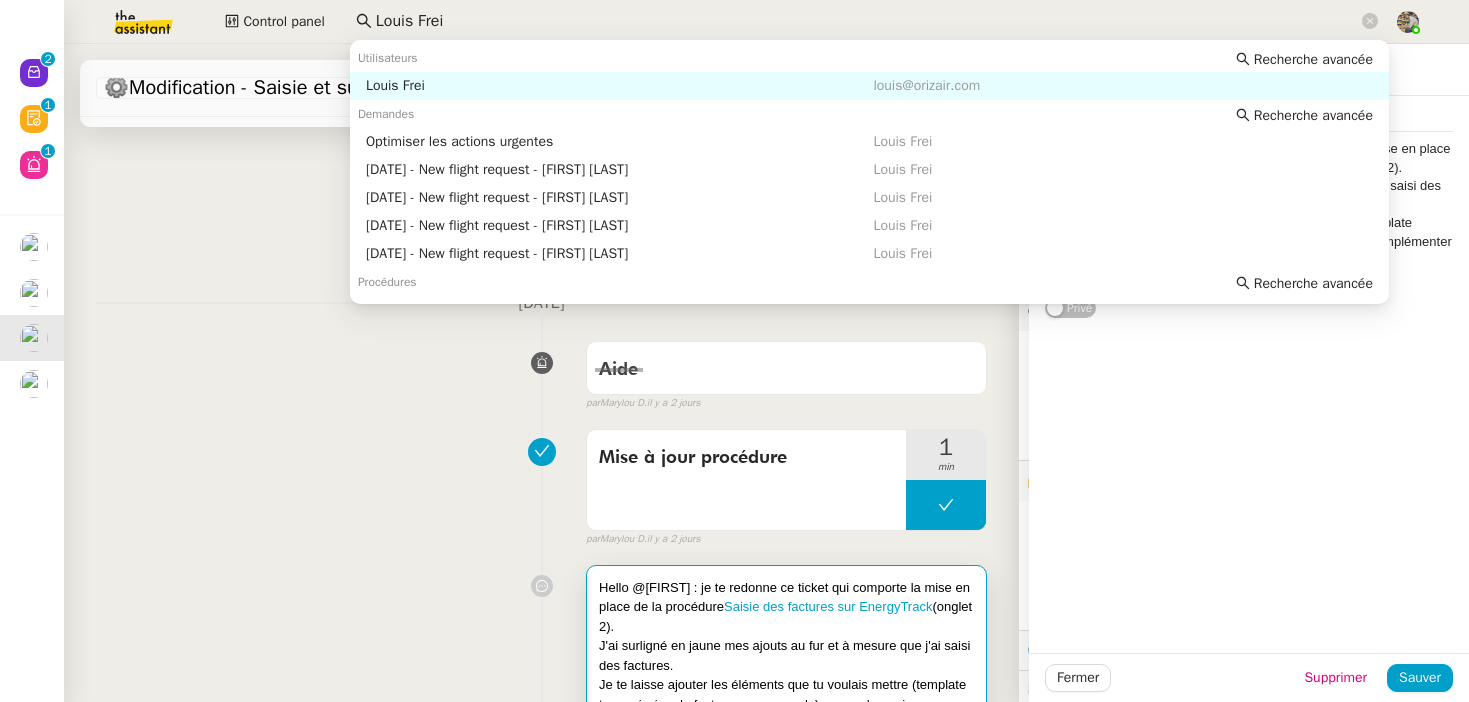click on "[FIRST] [LAST] [EMAIL]" at bounding box center [869, 86] 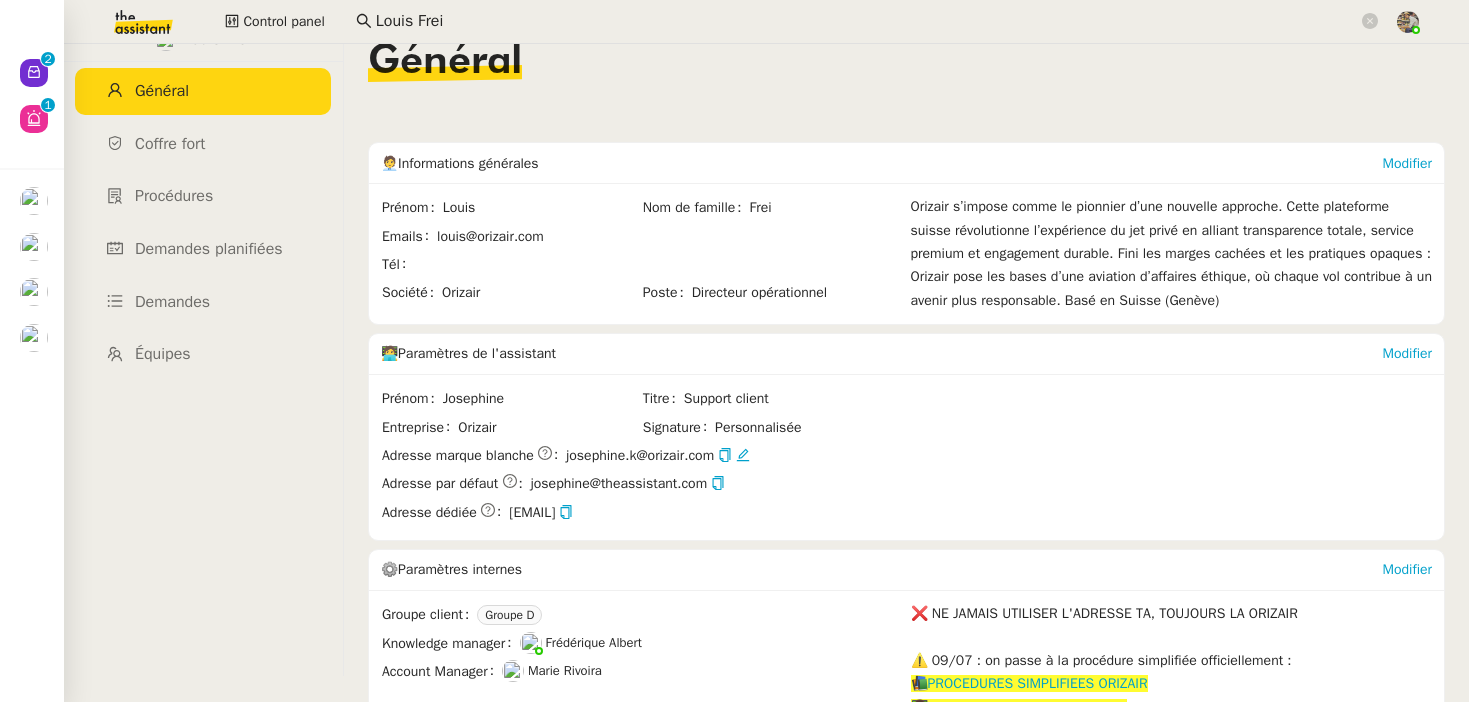 scroll, scrollTop: 0, scrollLeft: 0, axis: both 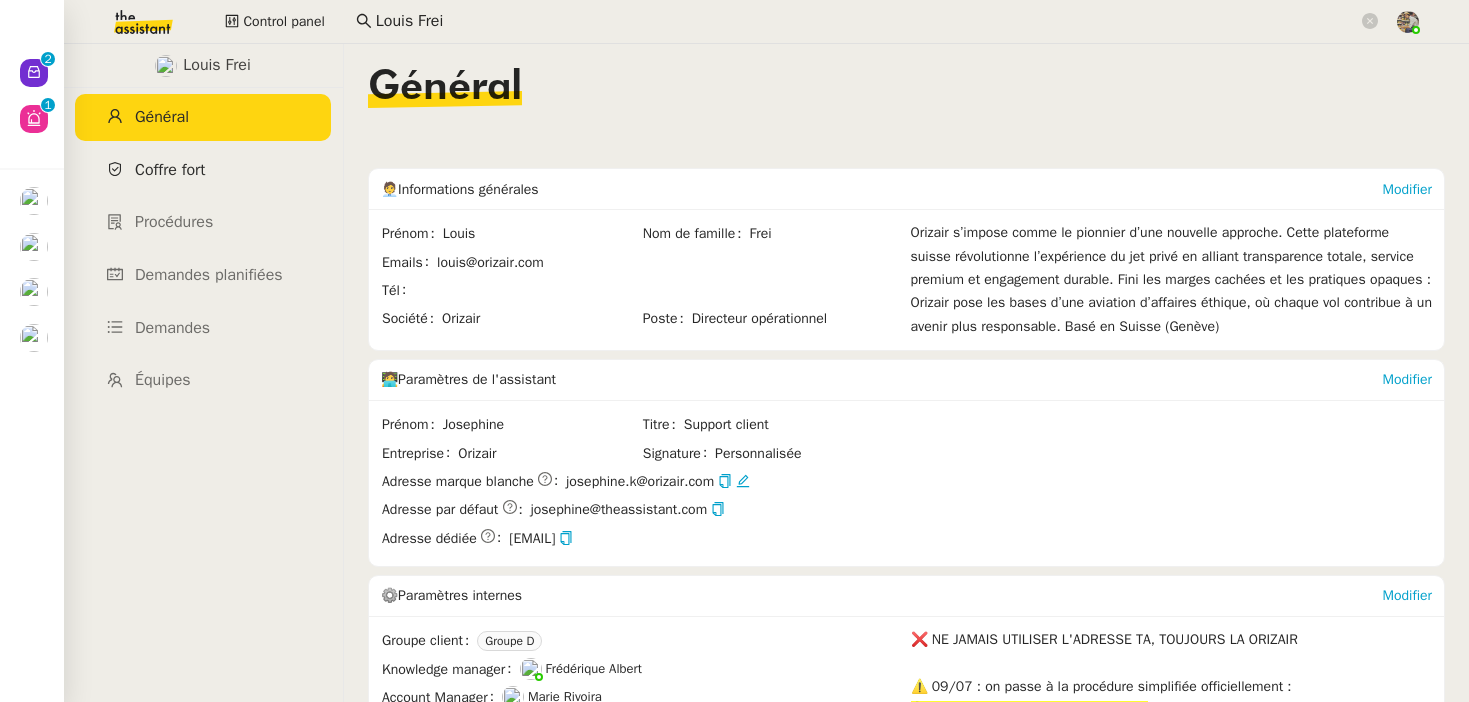 click on "Coffre fort" 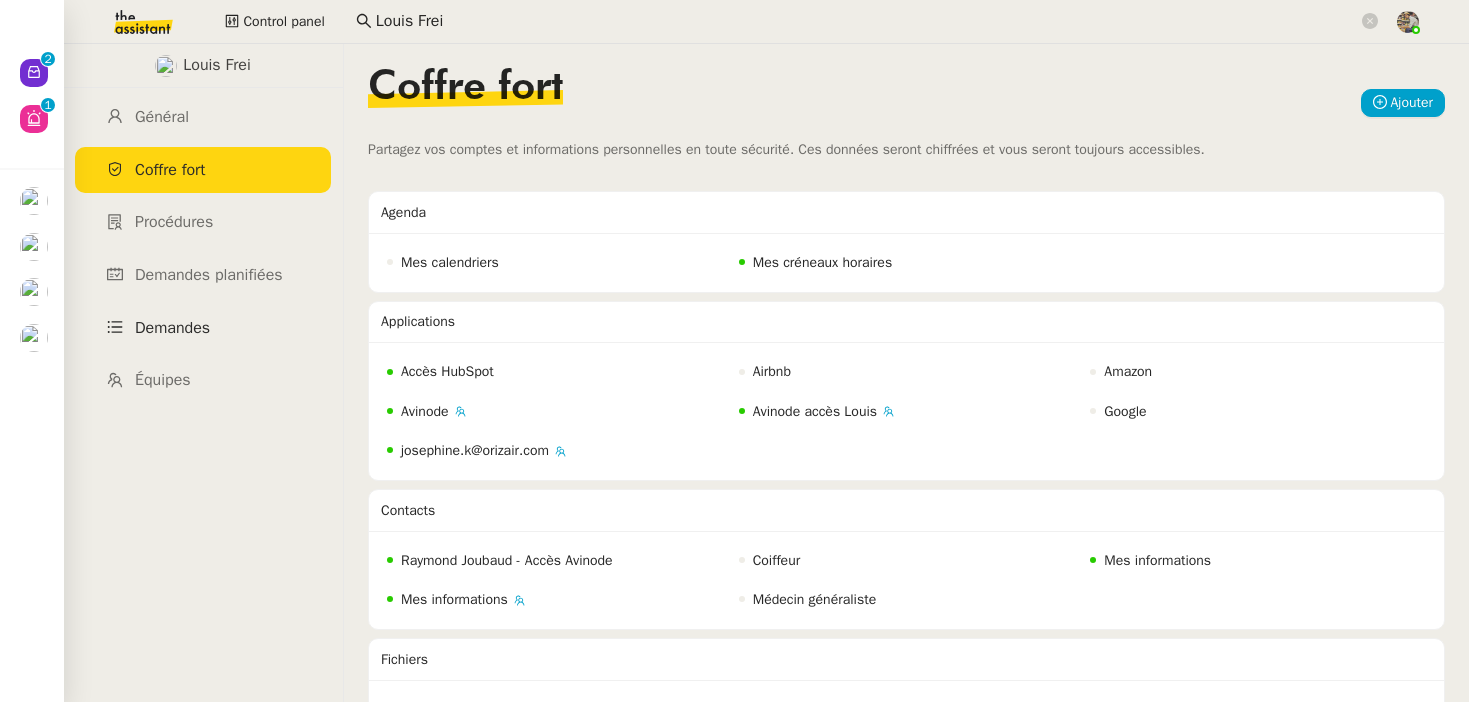 click on "Demandes" 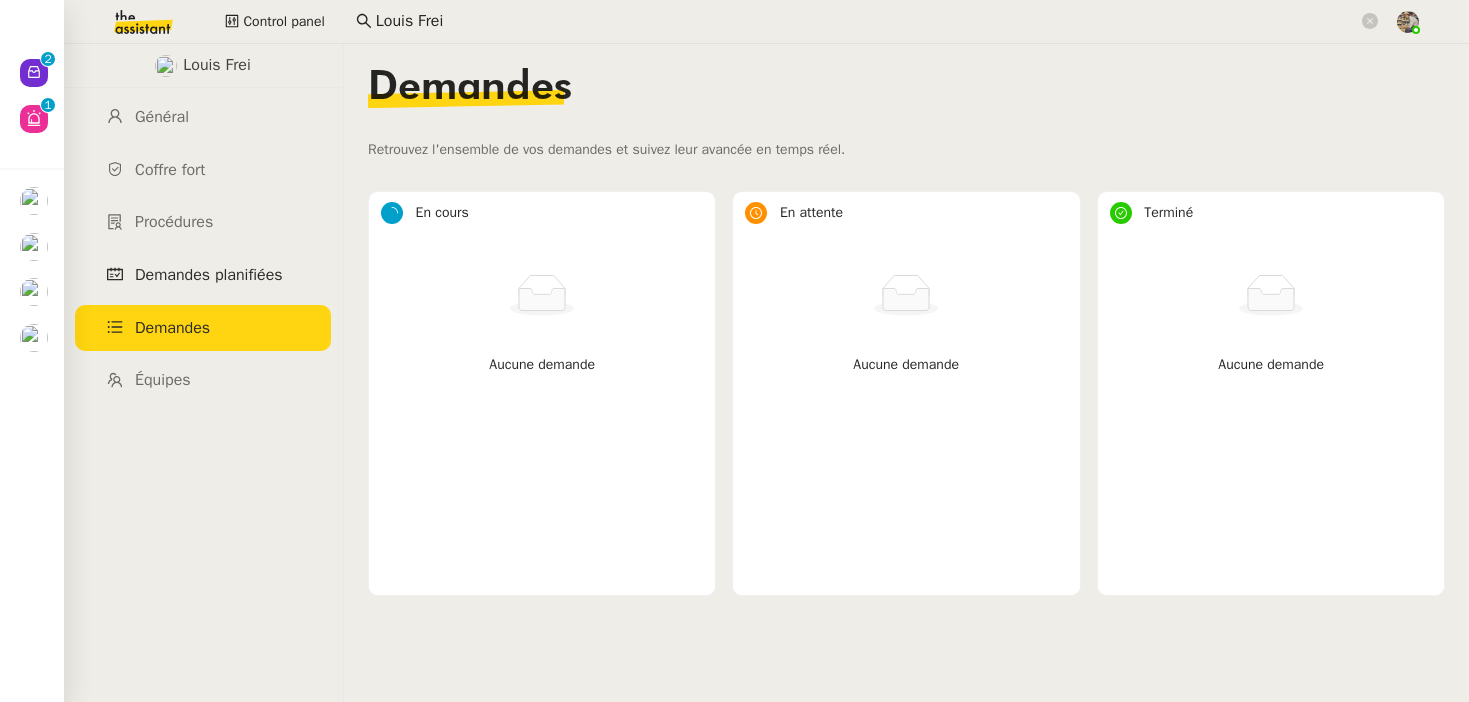 click on "Demandes planifiées" 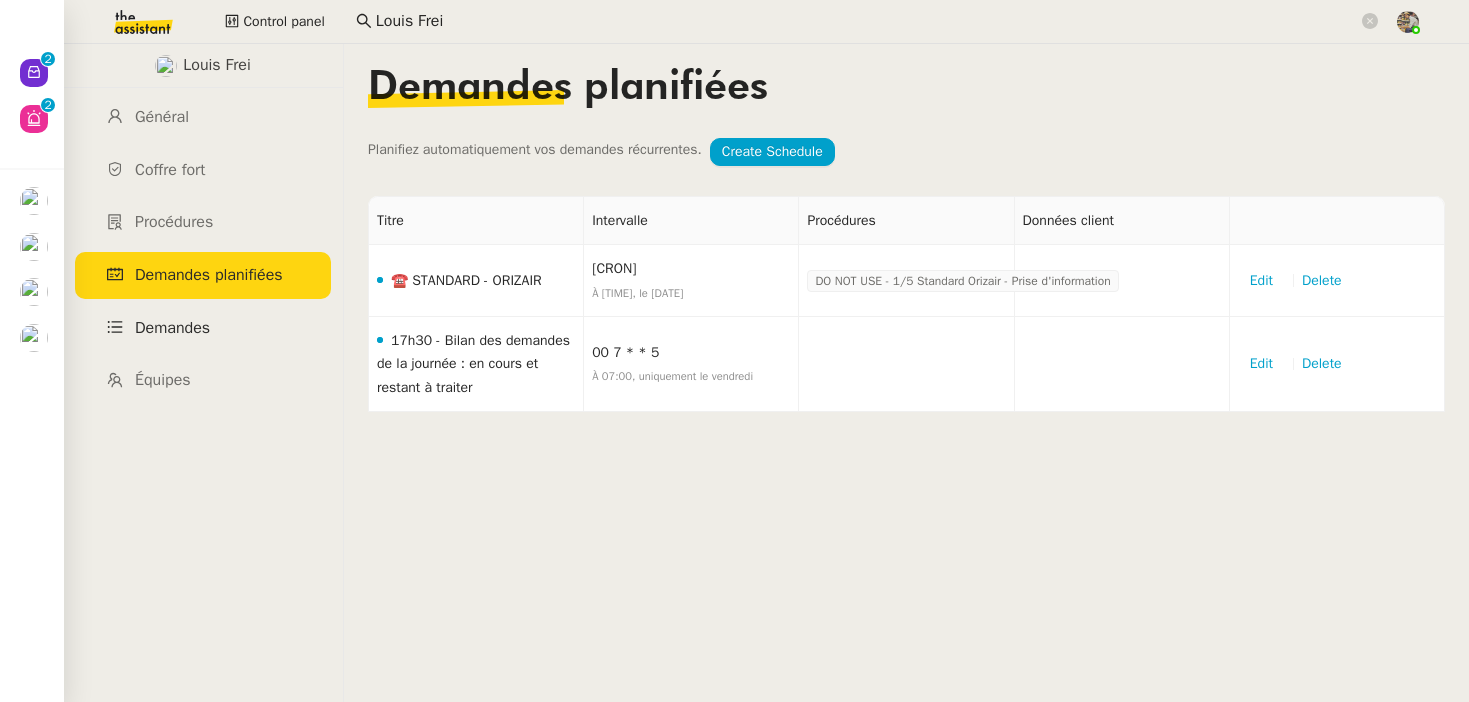 click on "Demandes" 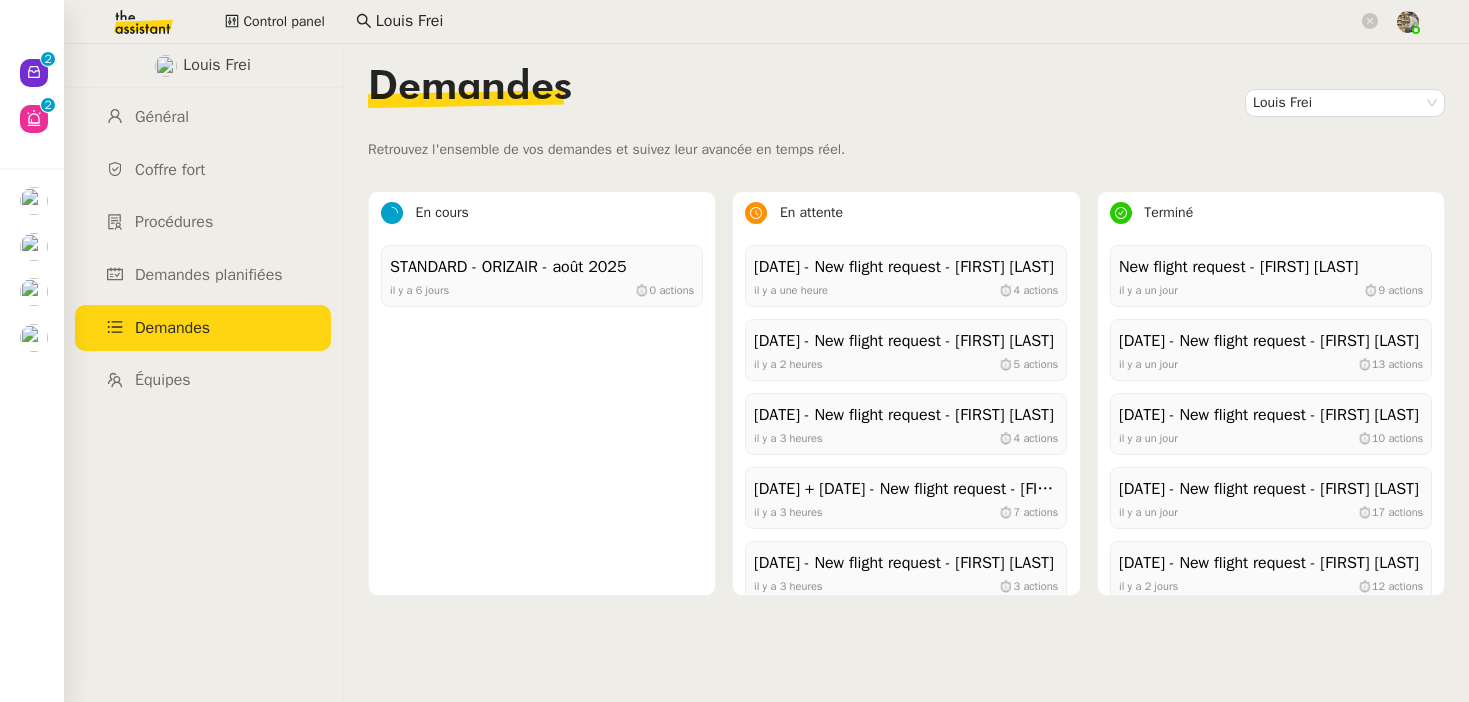 click on "[FIRST] [LAST] Général Coffre fort Procédures Demandes planifiées Demandes Équipes" 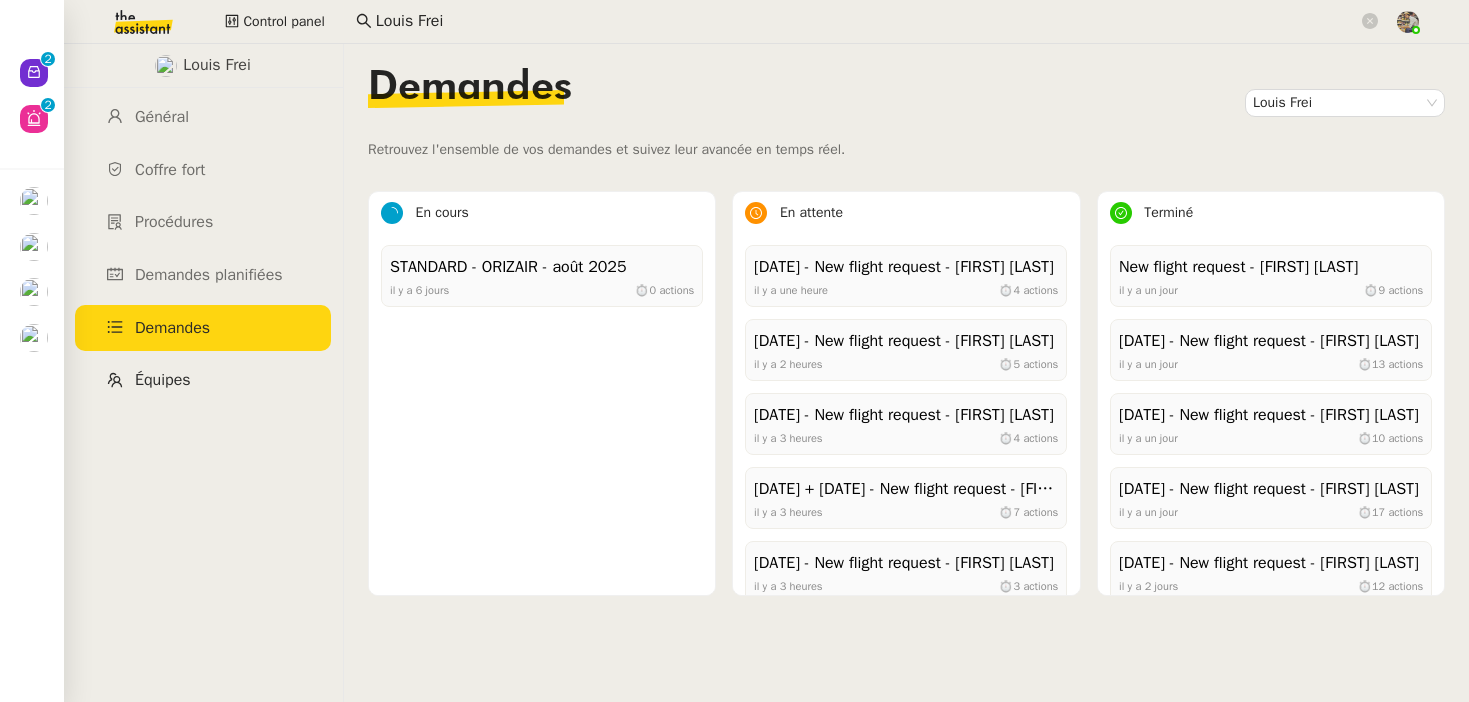 click on "Équipes" 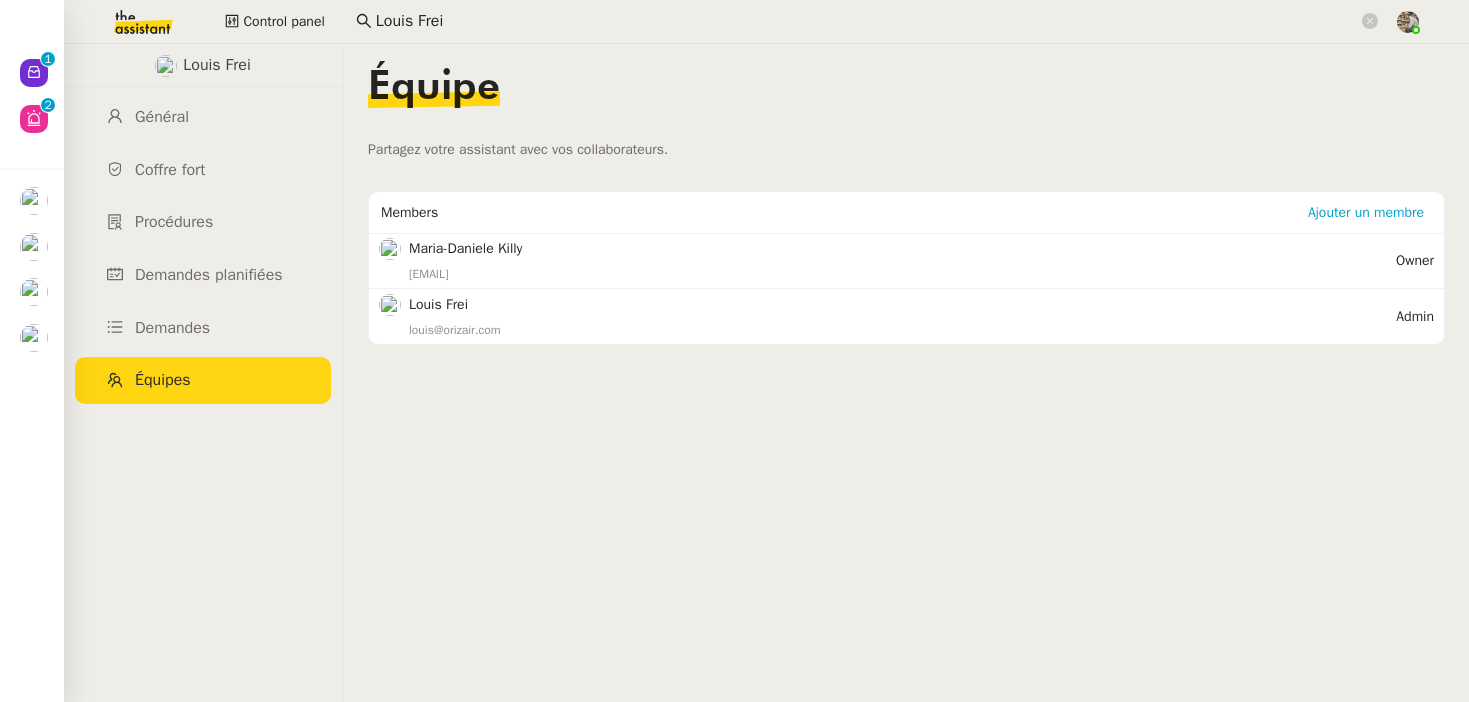 drag, startPoint x: 570, startPoint y: 245, endPoint x: 405, endPoint y: 245, distance: 165 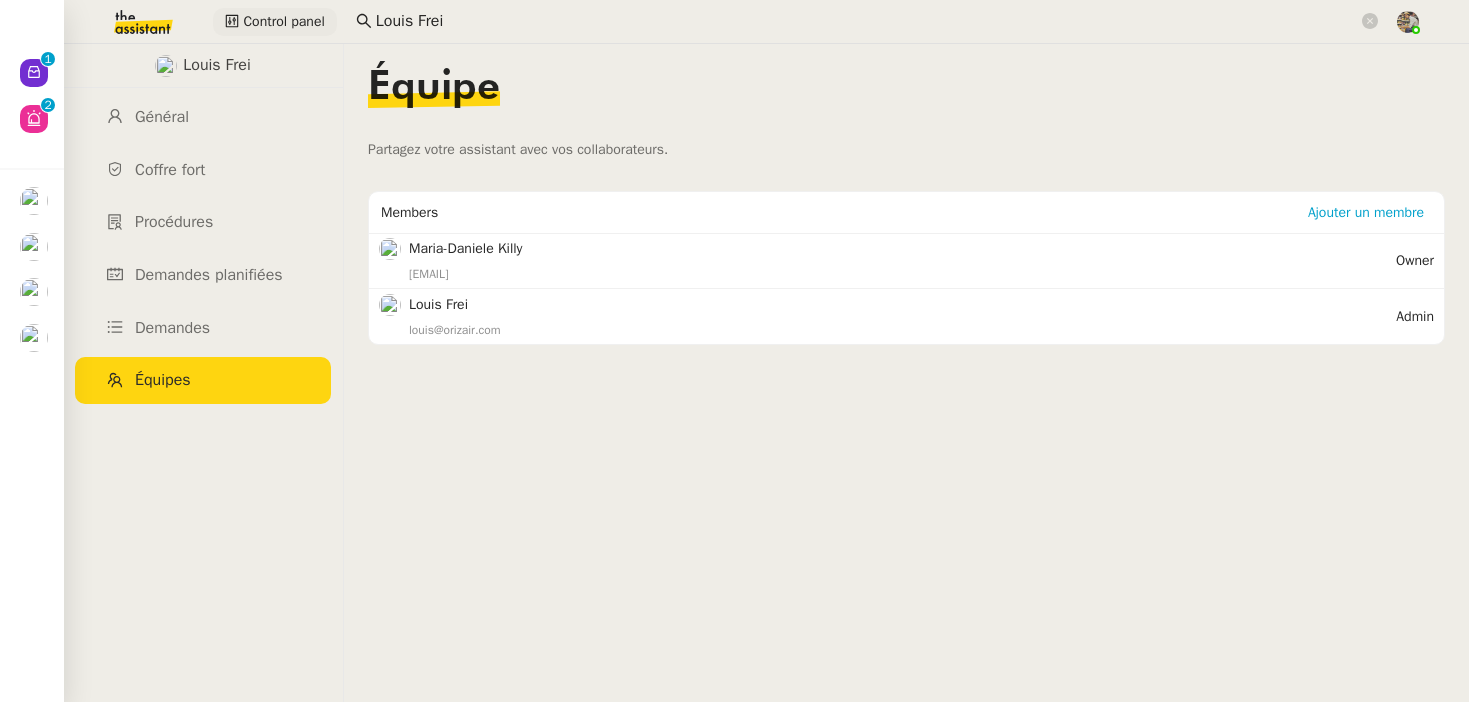 copy on "Maria-Daniele Killy" 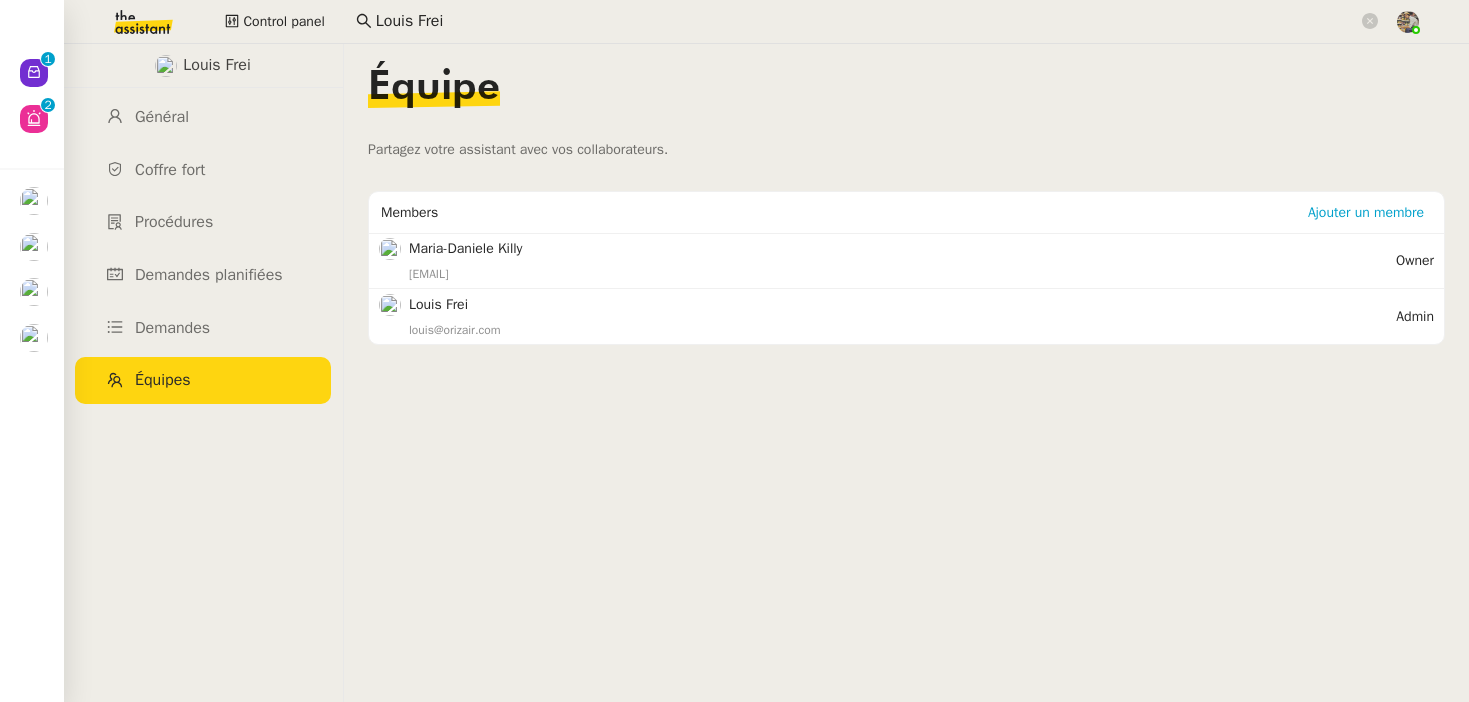 click on "Louis Frei" 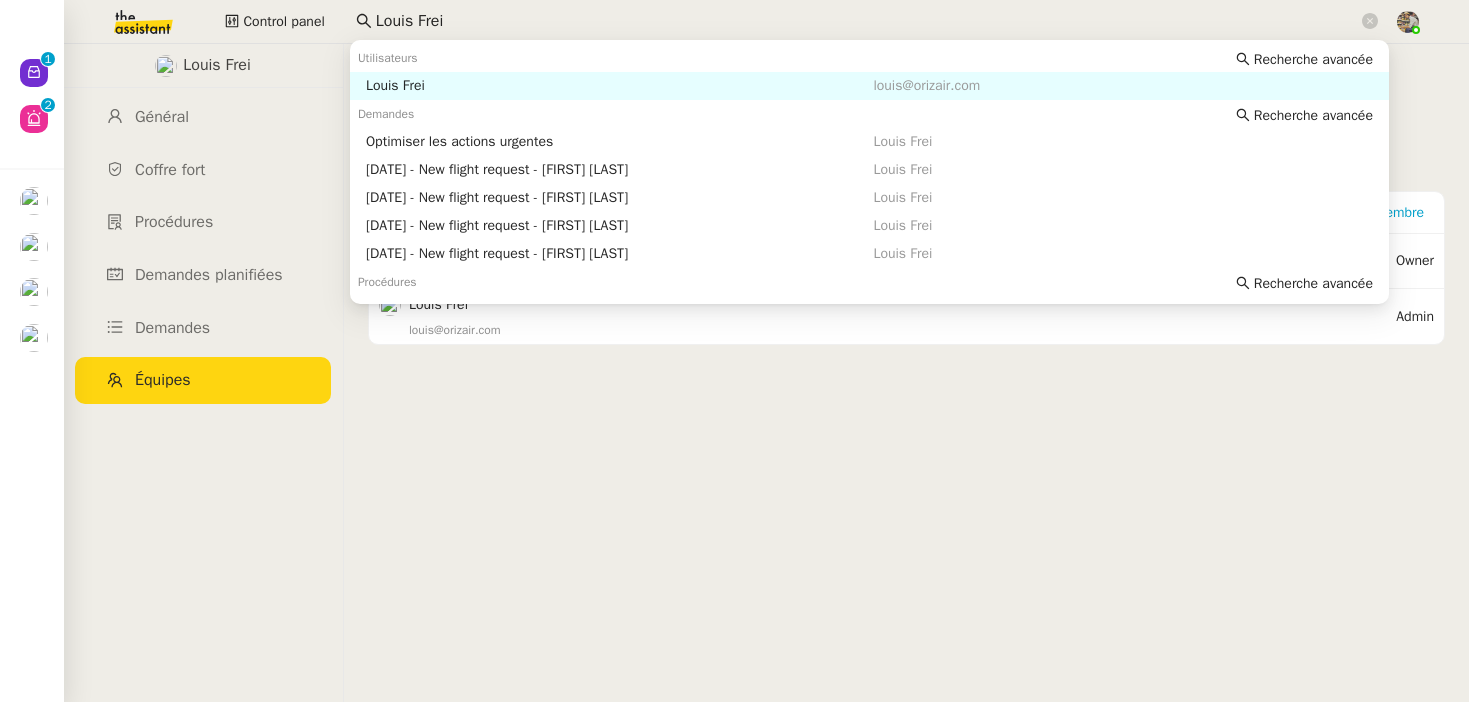 click on "Louis Frei" 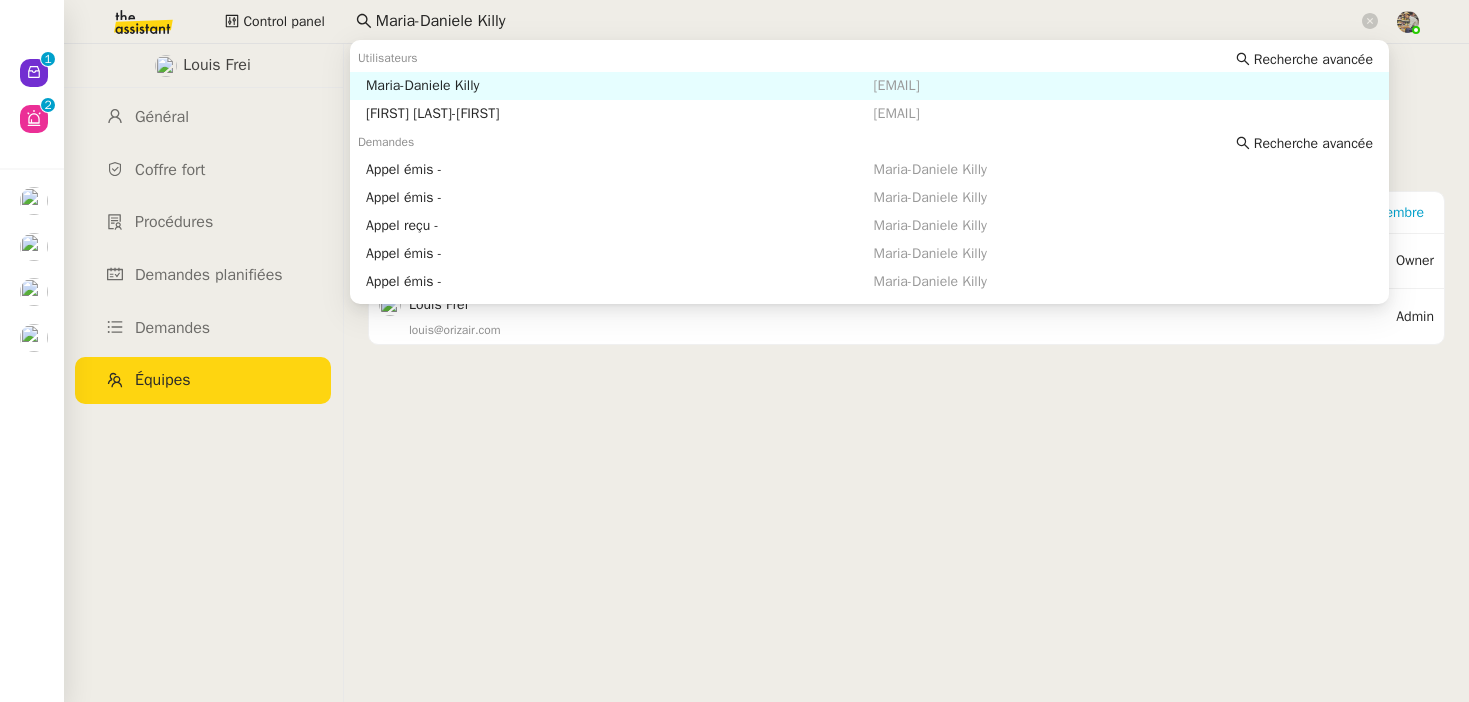 click on "Maria-Daniele Killy" at bounding box center (620, 86) 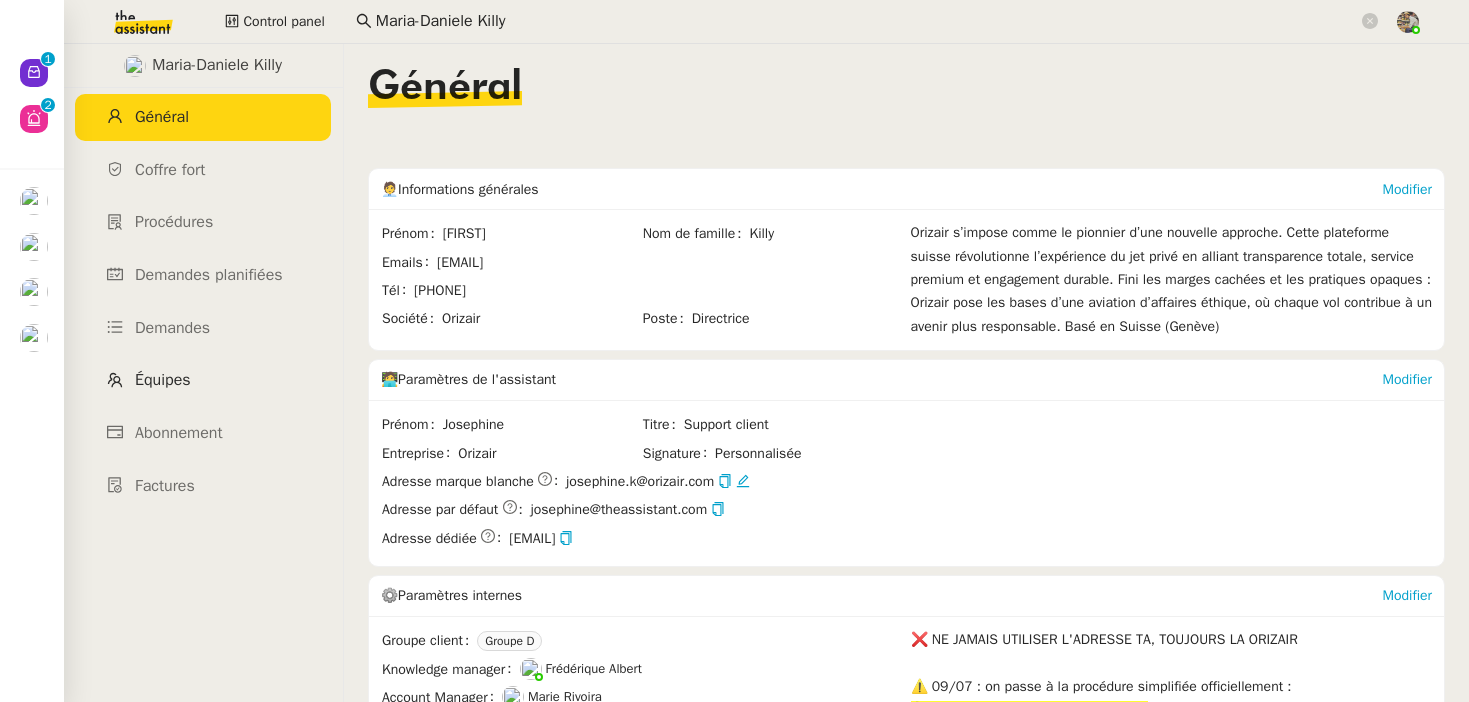 click on "Équipes" 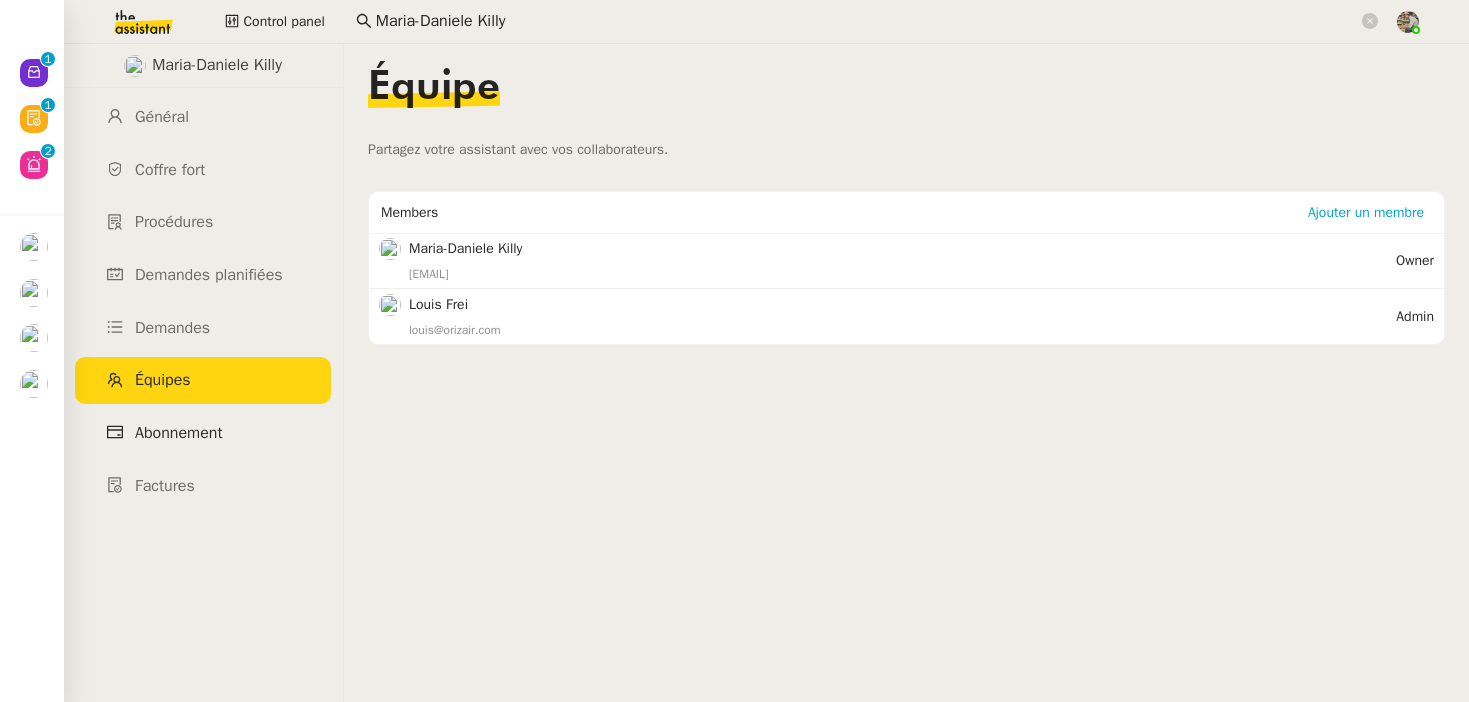 click on "Abonnement" 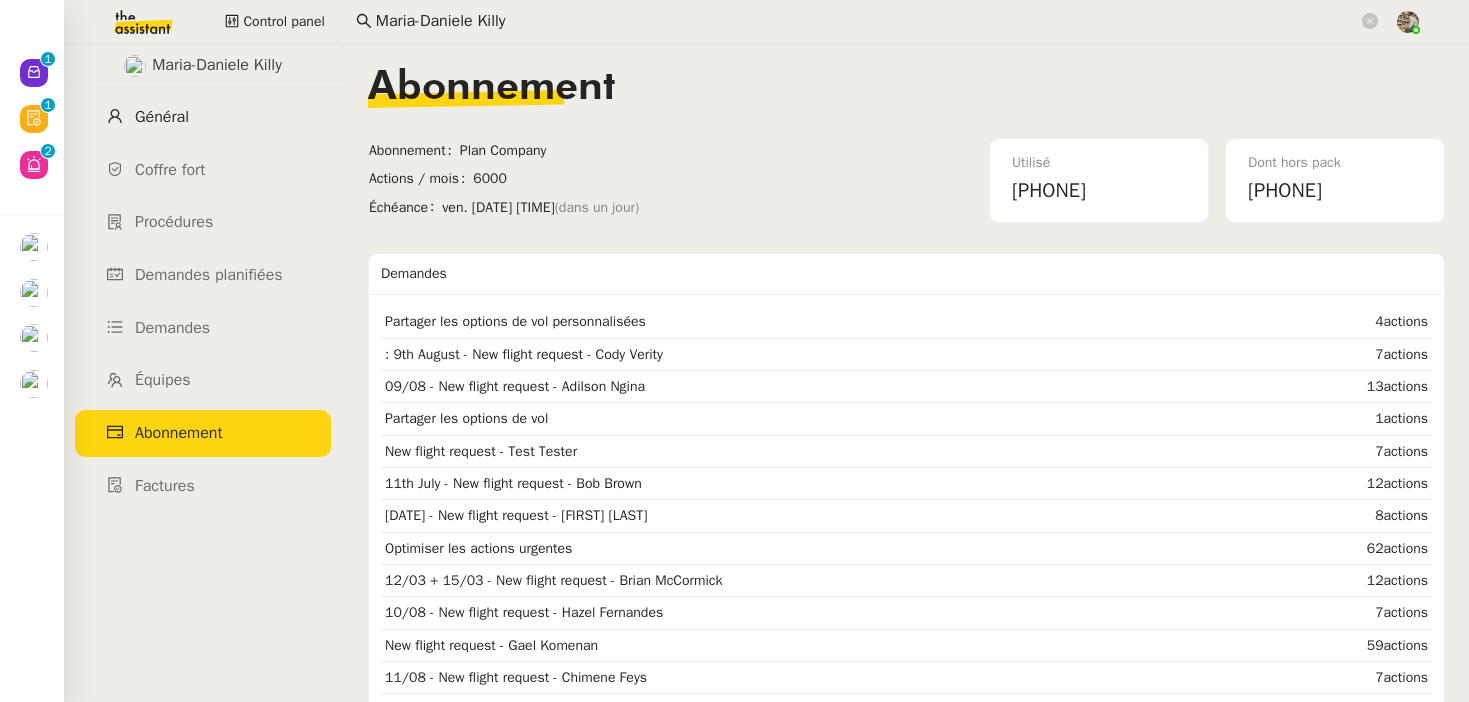 click on "Général" 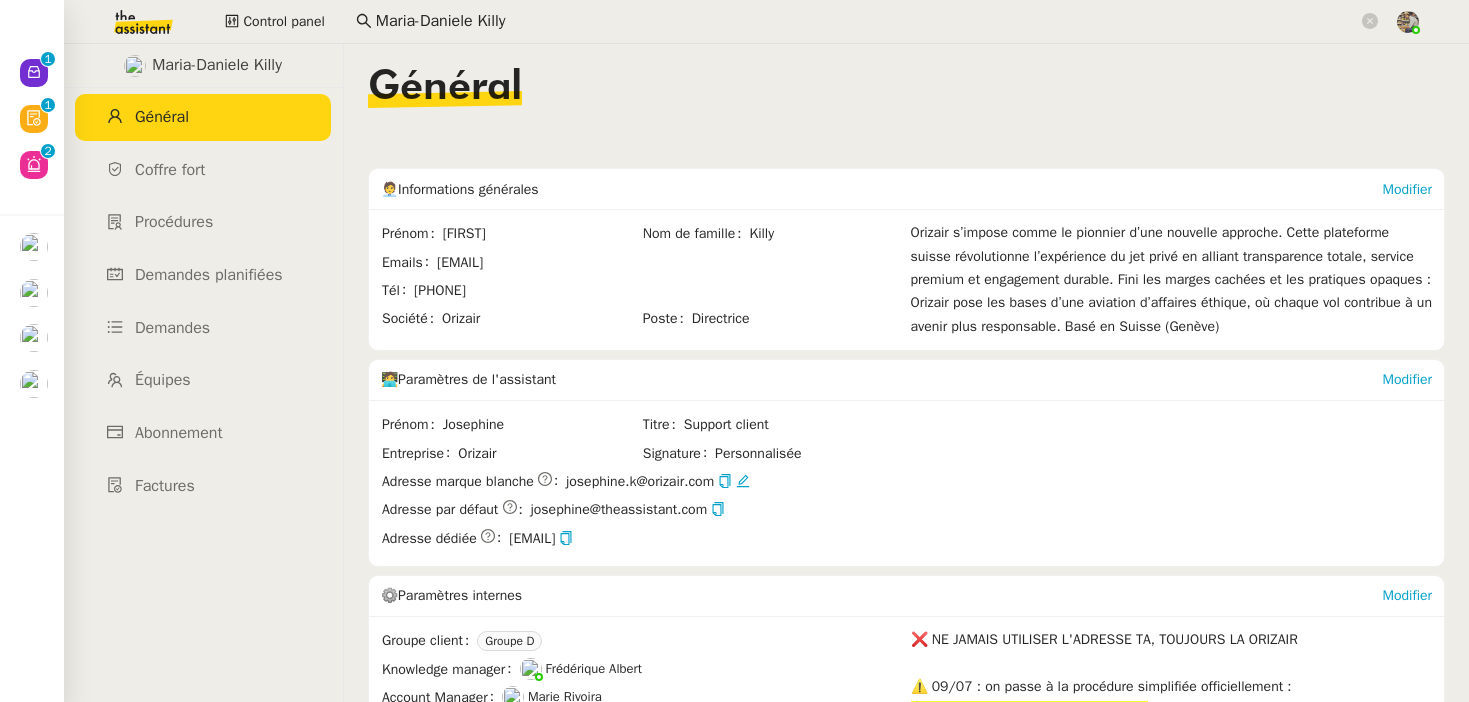 scroll, scrollTop: 858, scrollLeft: 0, axis: vertical 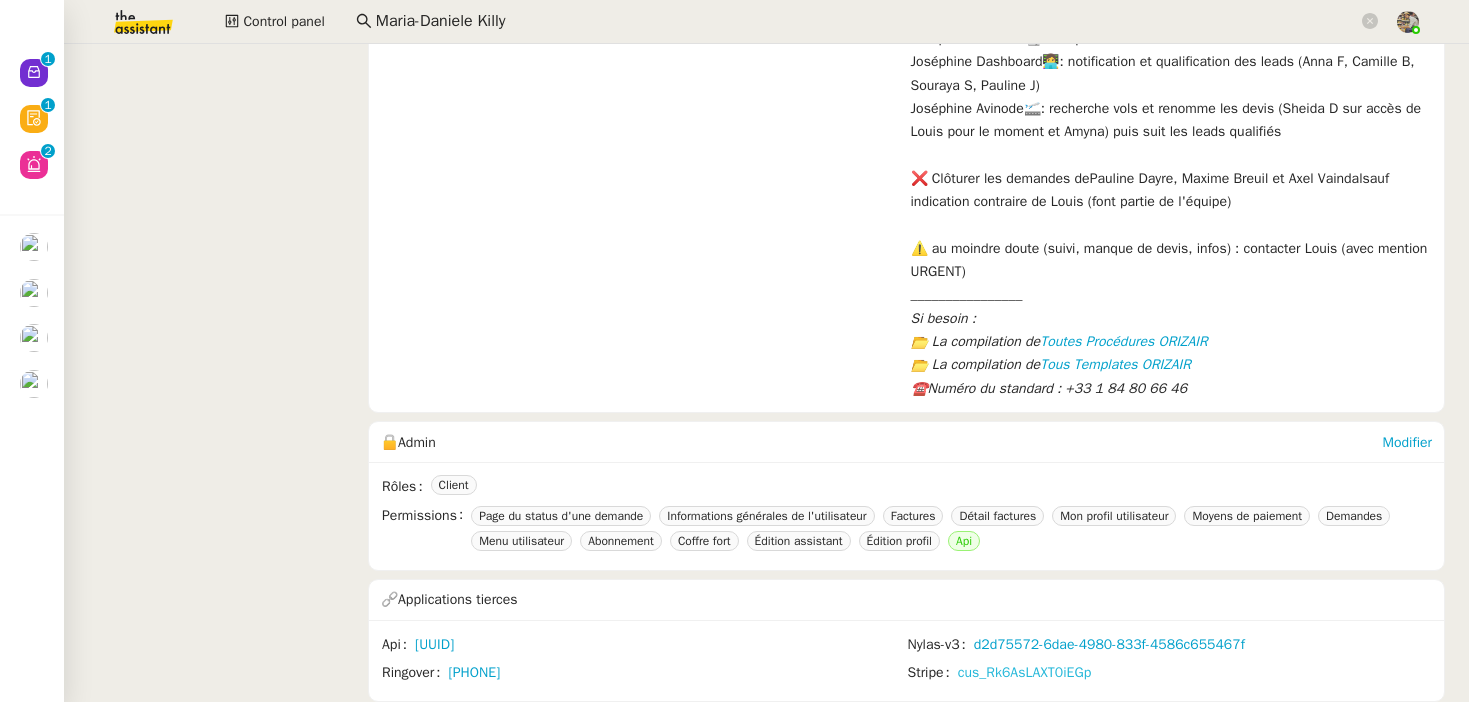 click on "cus_Rk6AsLAXT0iEGp" 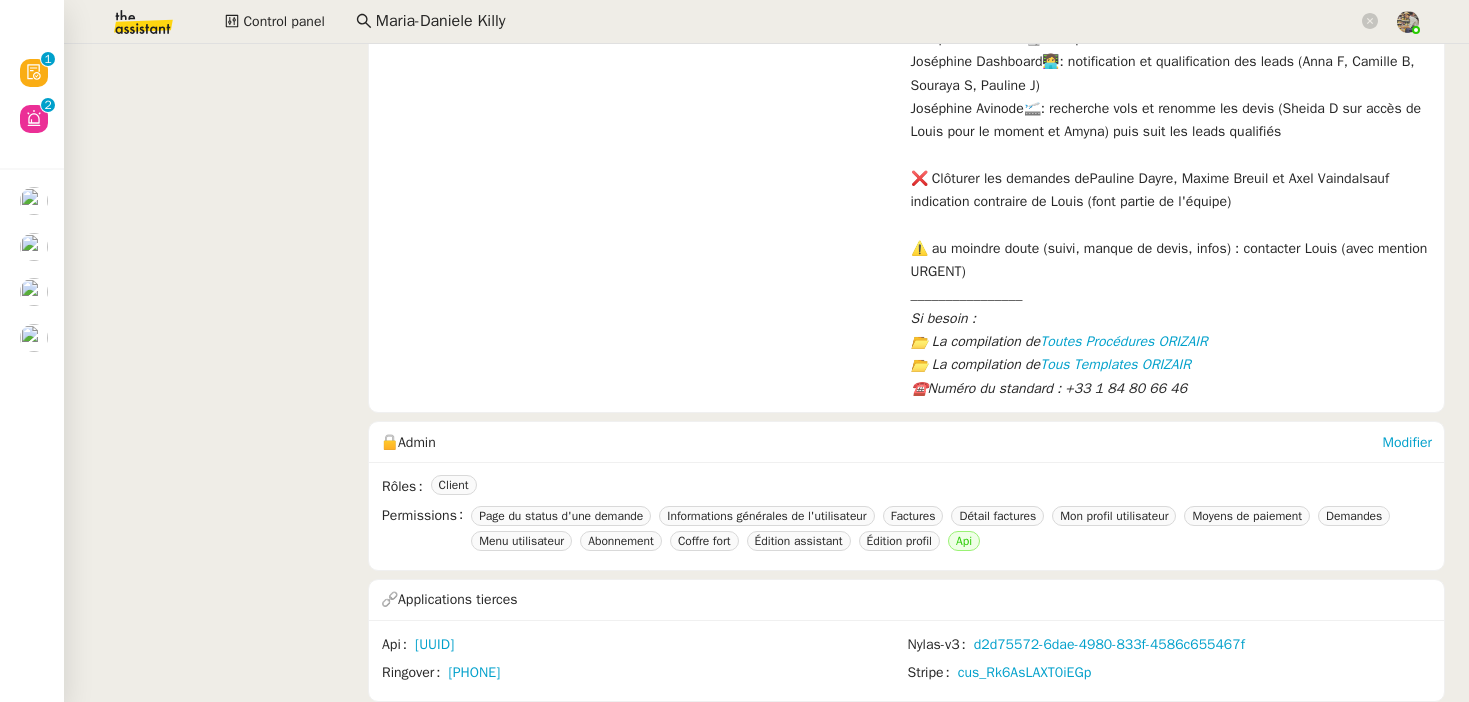 scroll, scrollTop: 0, scrollLeft: 0, axis: both 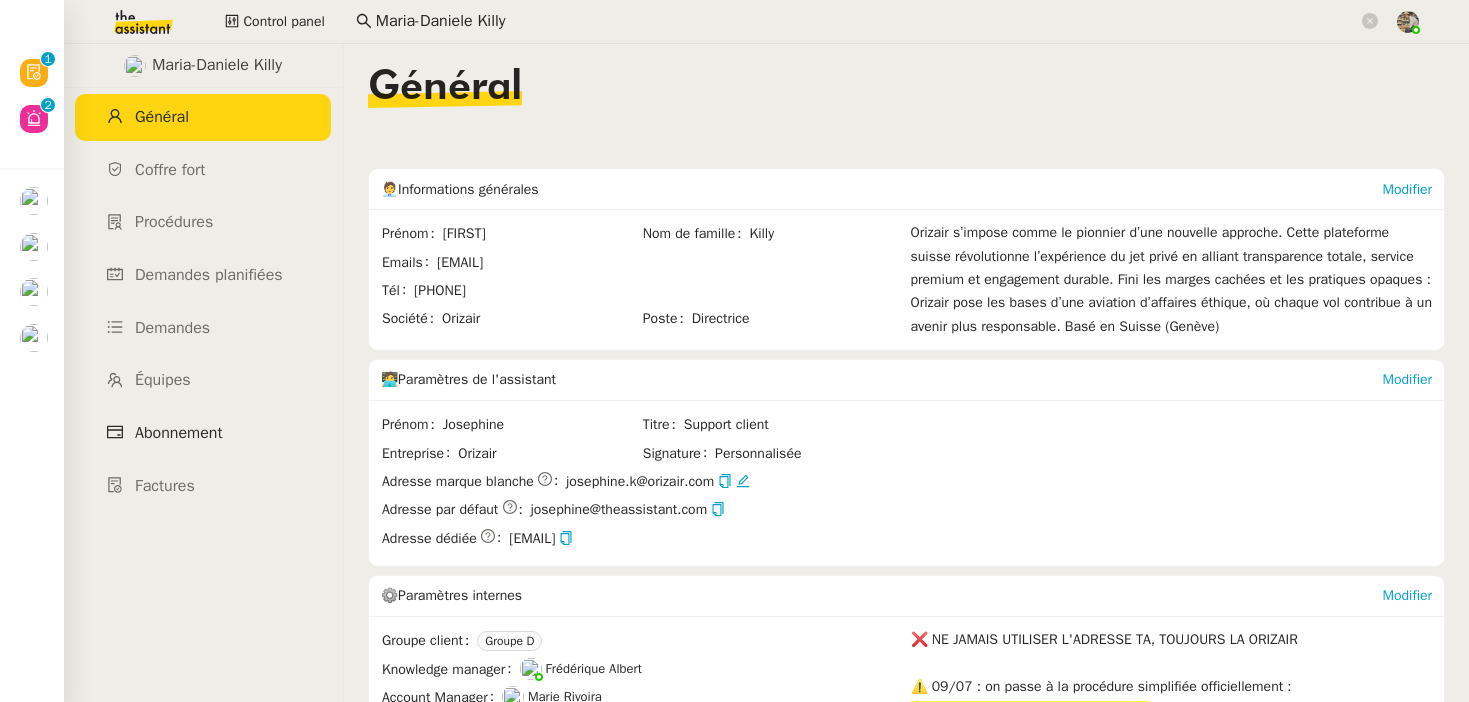 click on "Abonnement" 